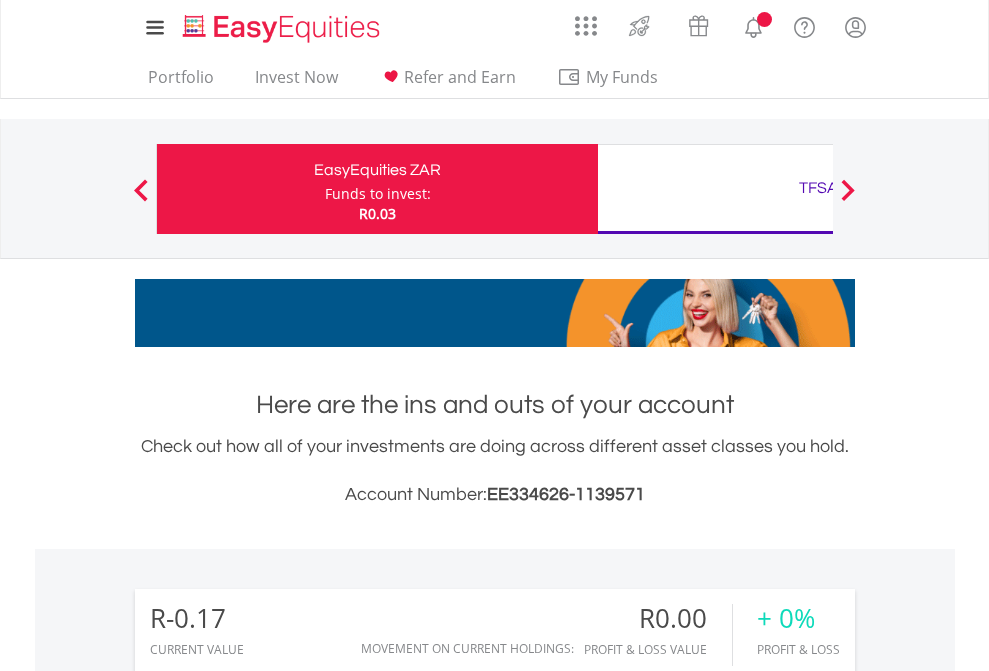 scroll, scrollTop: 0, scrollLeft: 0, axis: both 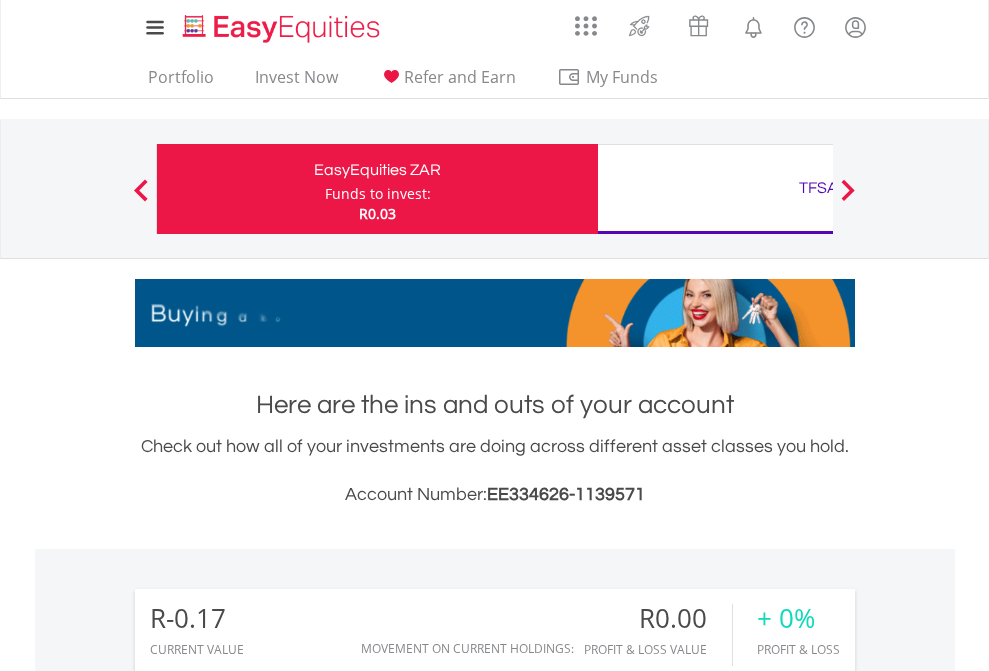 click on "Funds to invest:" at bounding box center [378, 194] 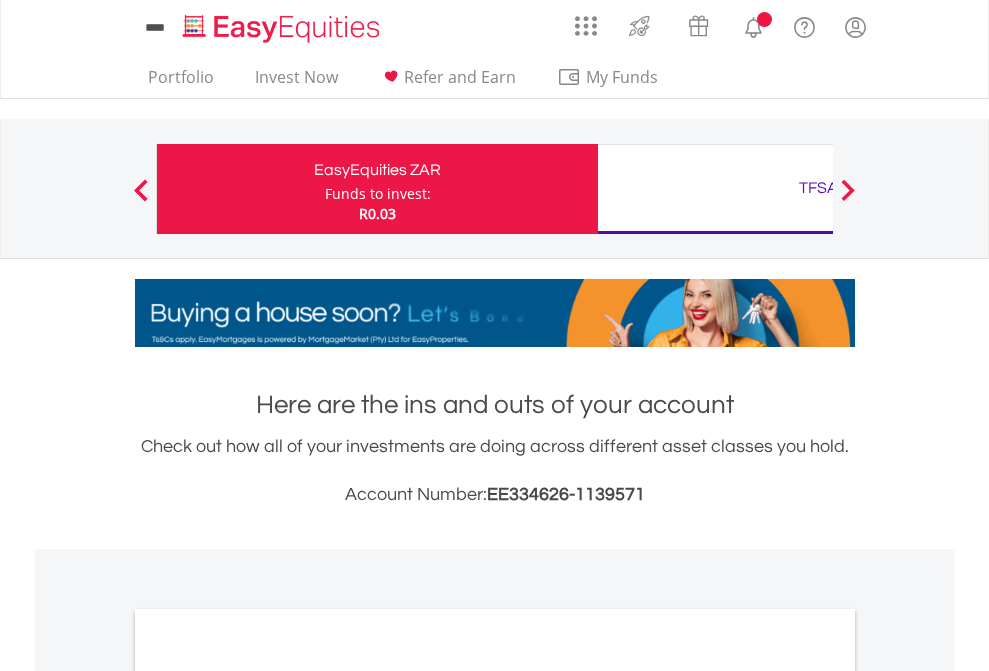 scroll, scrollTop: 0, scrollLeft: 0, axis: both 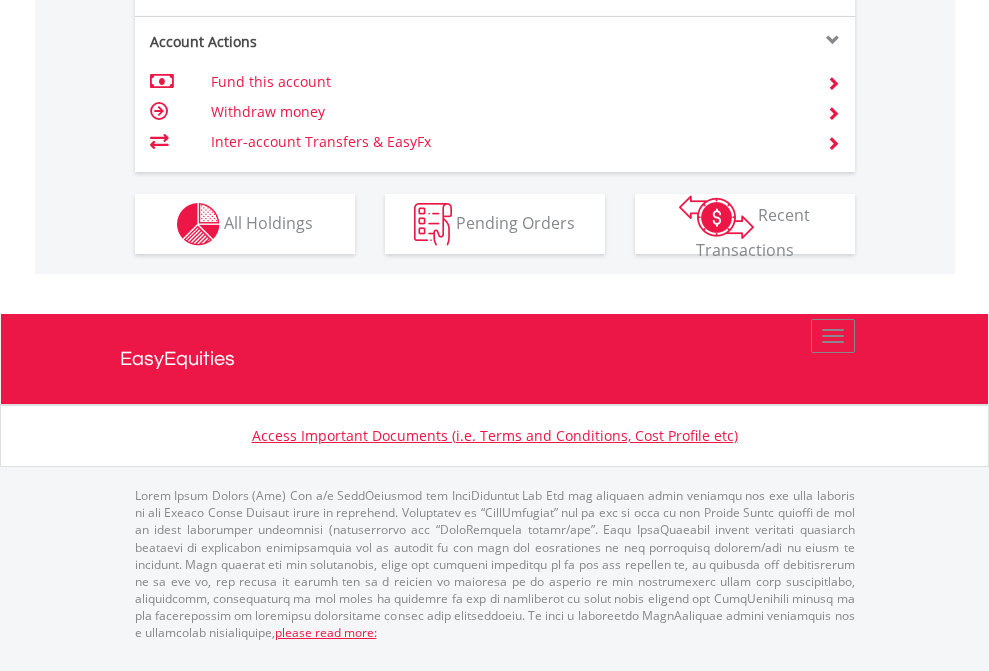 click on "Investment types" at bounding box center [706, -337] 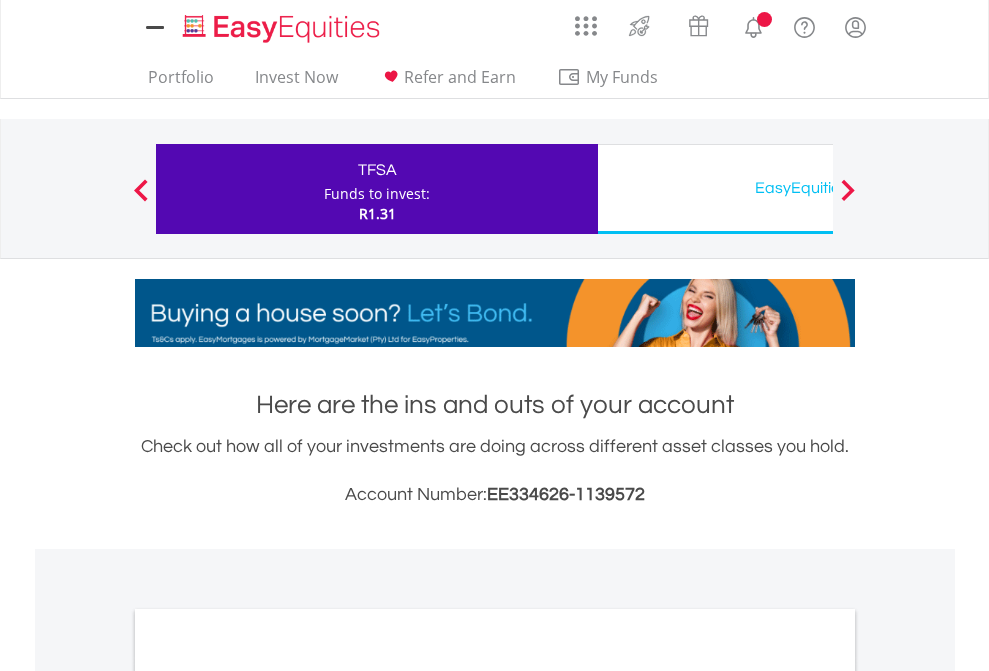 scroll, scrollTop: 0, scrollLeft: 0, axis: both 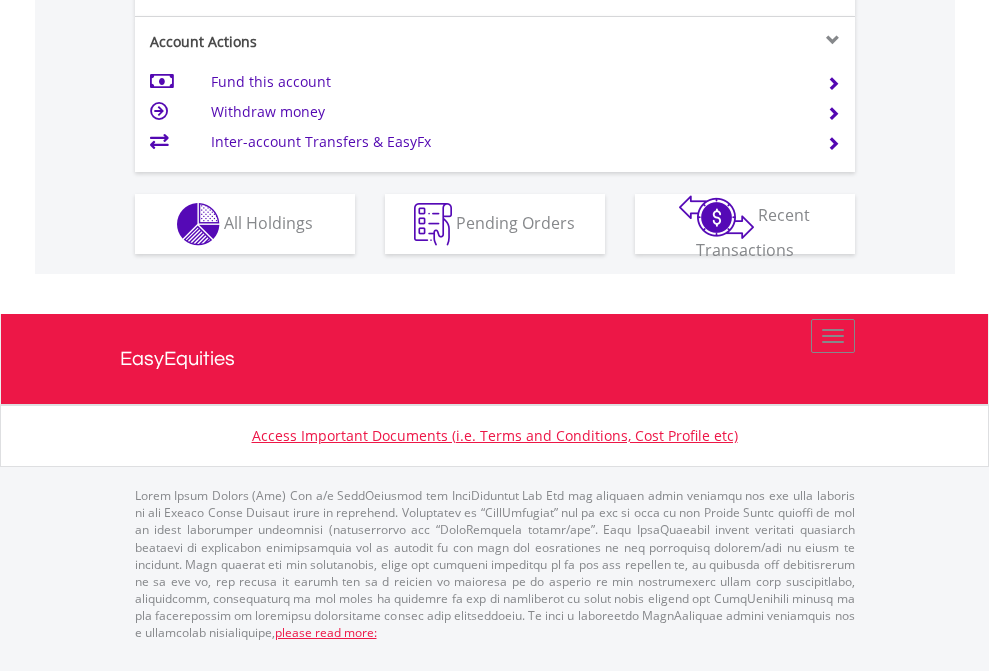 click on "Investment types" at bounding box center [706, -337] 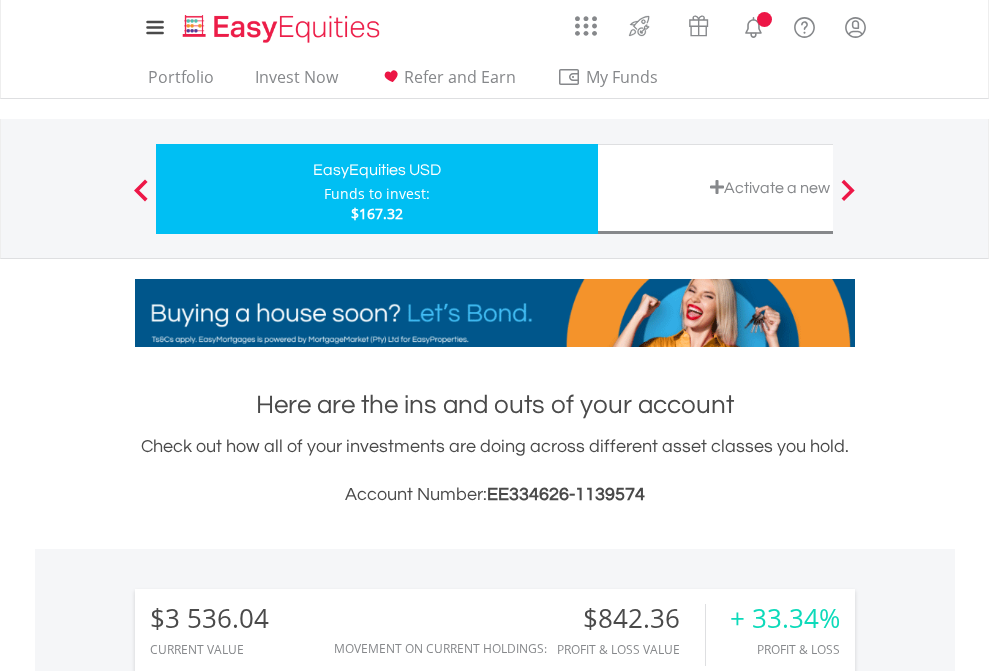 scroll, scrollTop: 0, scrollLeft: 0, axis: both 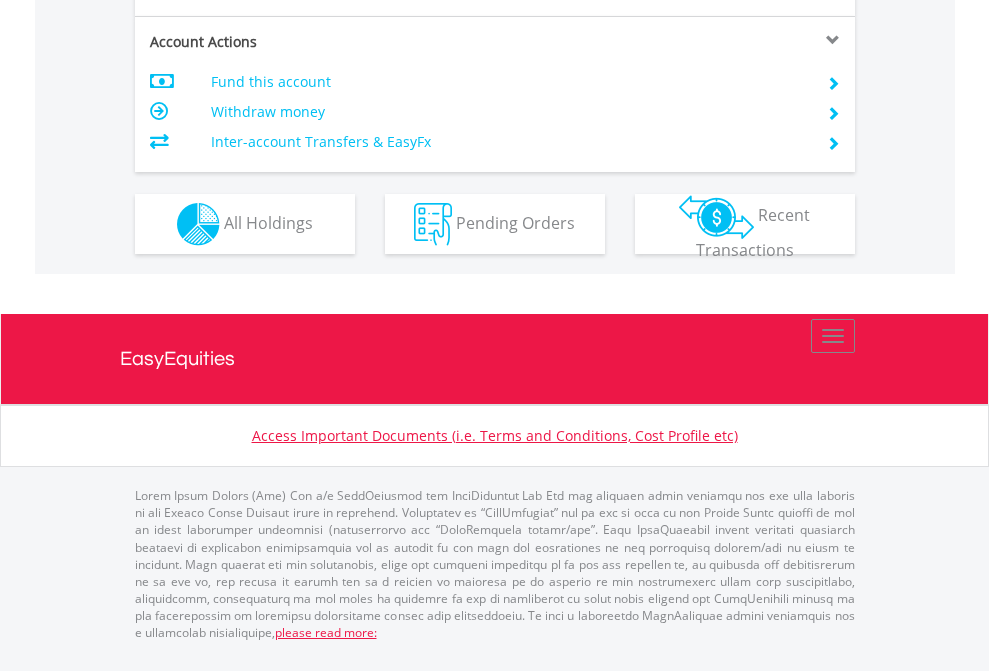 click on "Investment types" at bounding box center (706, -337) 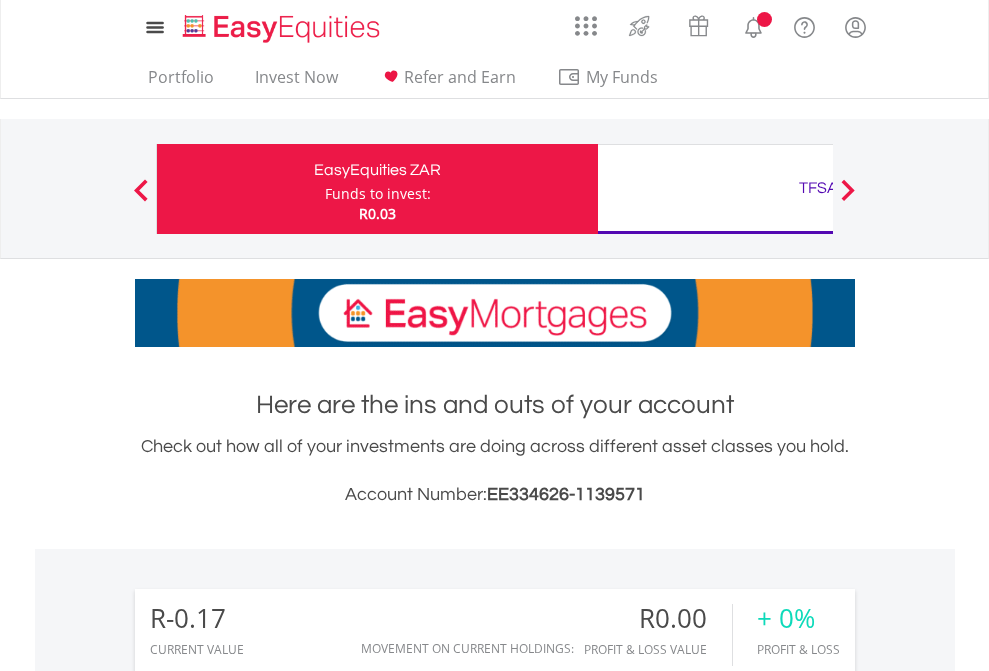 scroll, scrollTop: 0, scrollLeft: 0, axis: both 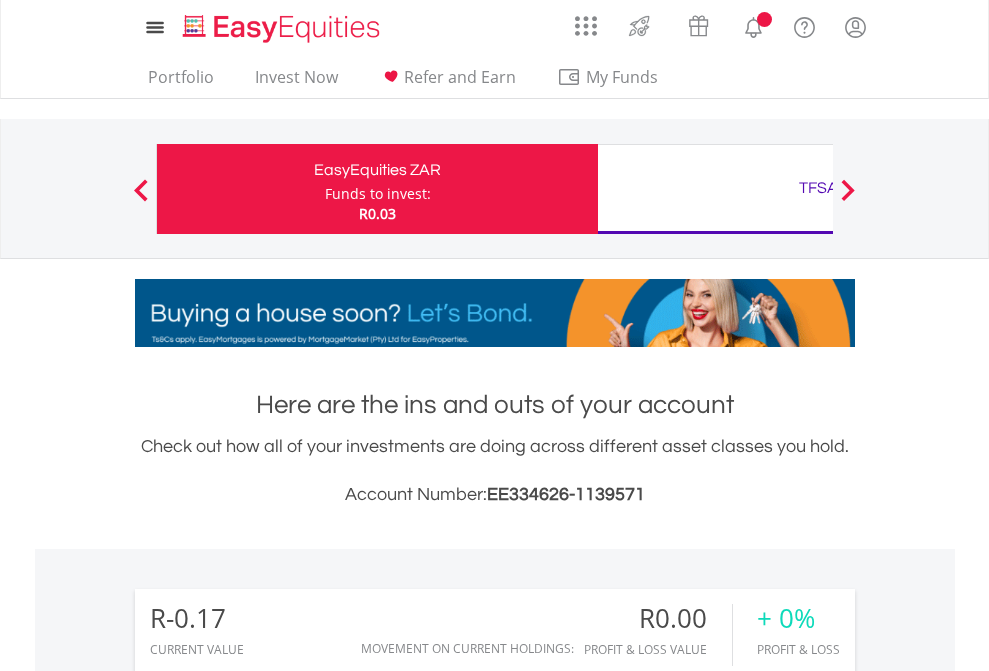 click on "All Holdings" at bounding box center [268, 1506] 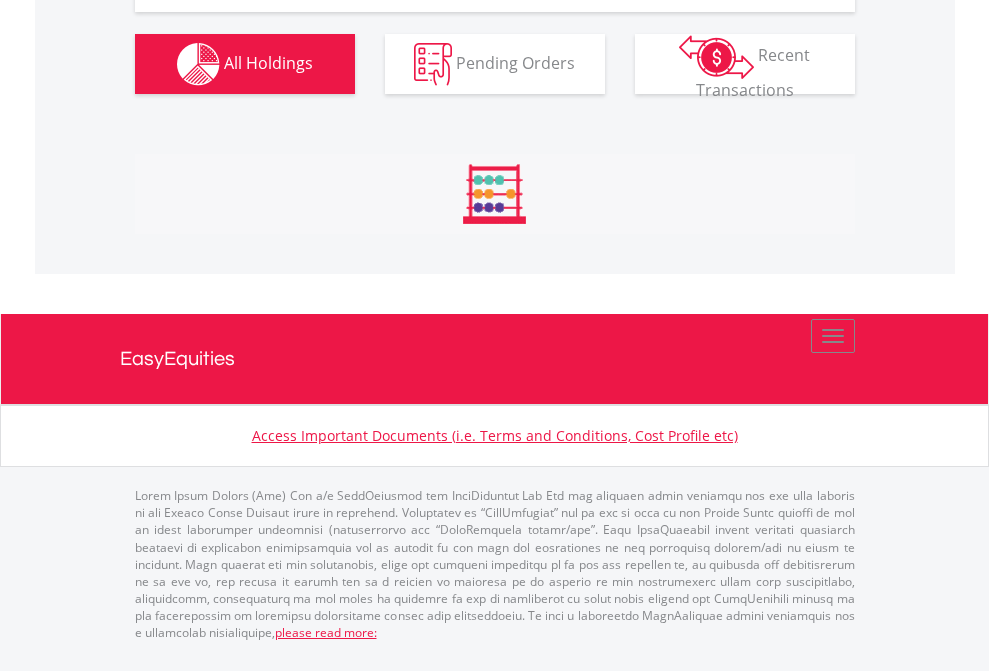 scroll, scrollTop: 2027, scrollLeft: 0, axis: vertical 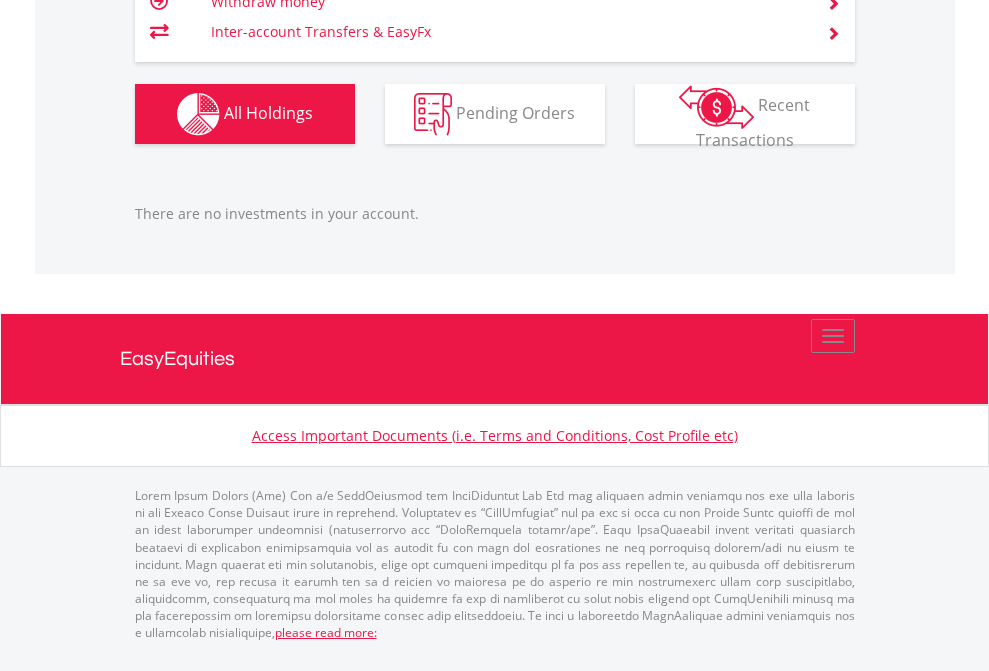 click on "TFSA" at bounding box center [818, -1206] 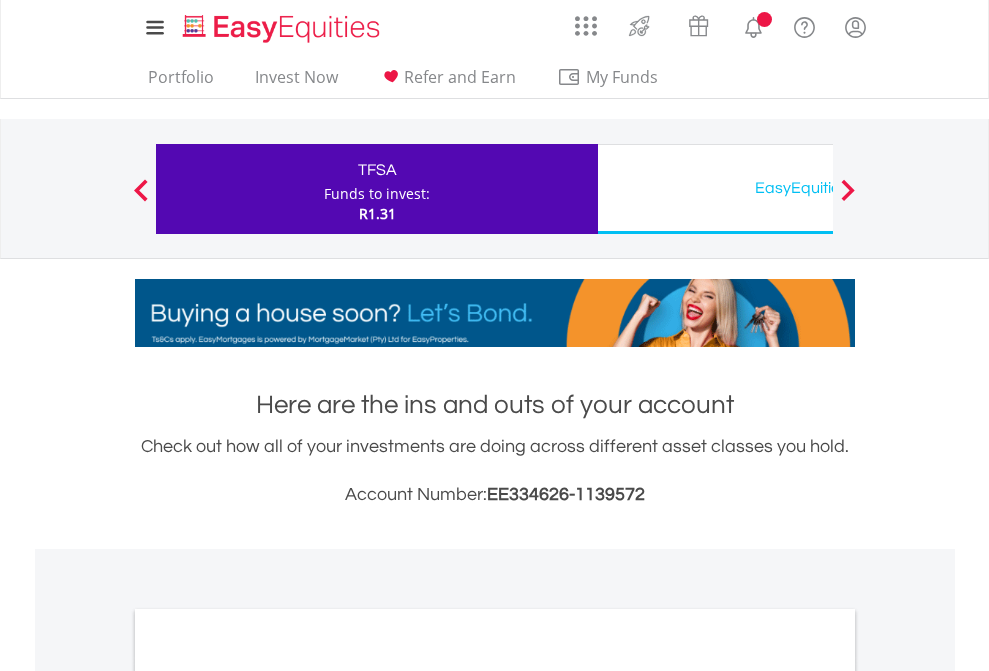 scroll, scrollTop: 0, scrollLeft: 0, axis: both 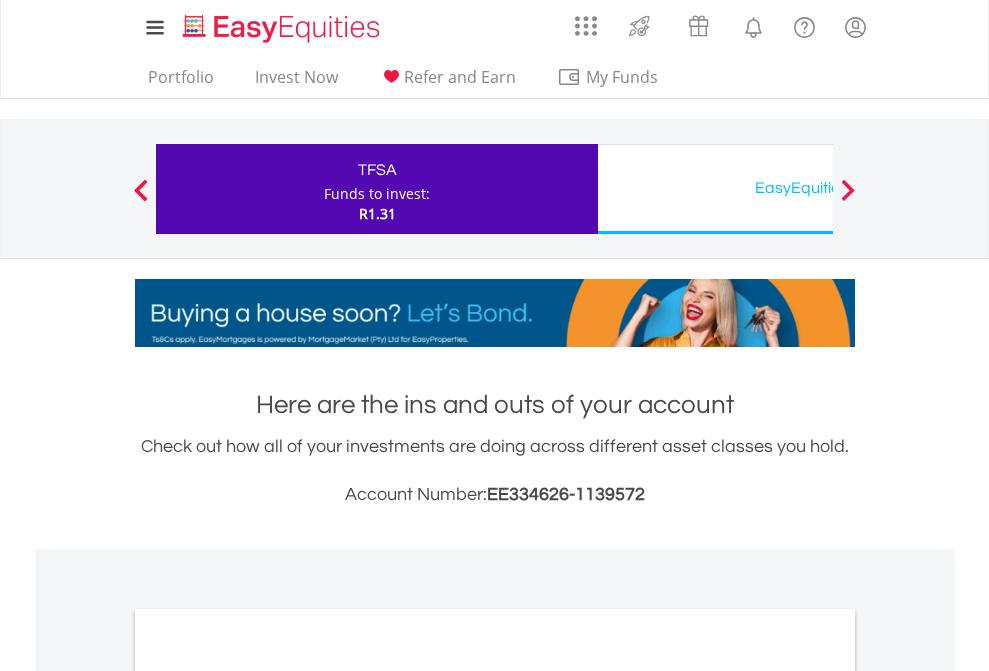 click on "All Holdings" at bounding box center (268, 1096) 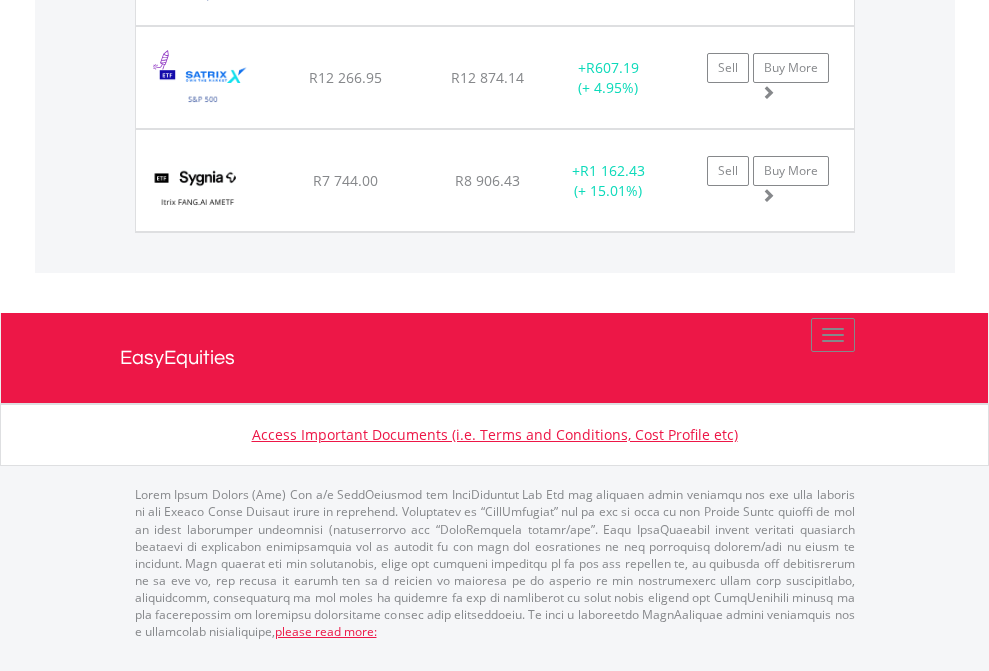 scroll, scrollTop: 144, scrollLeft: 0, axis: vertical 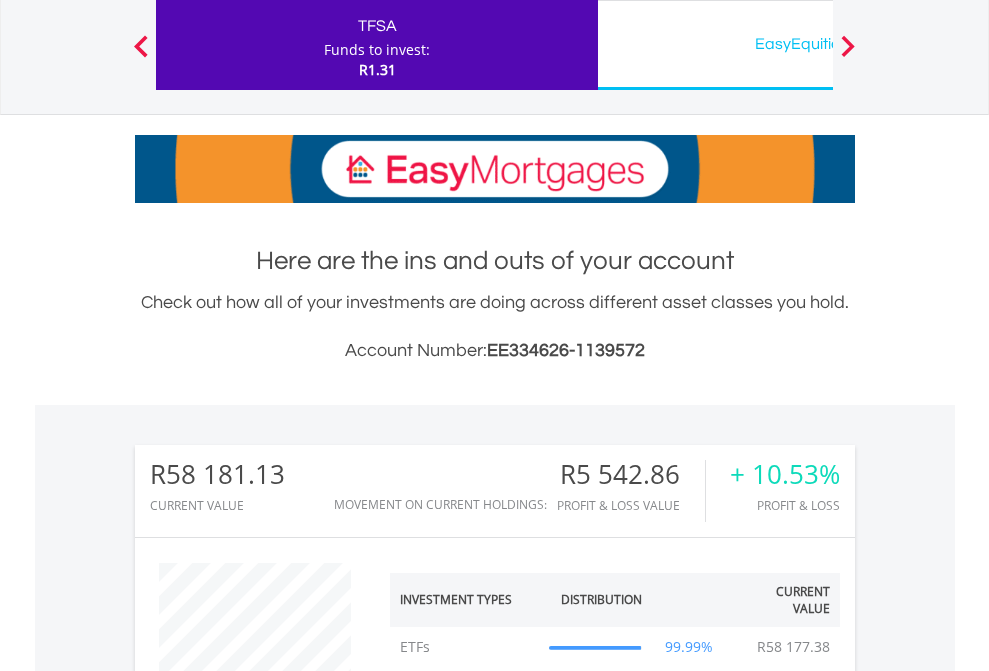 click on "EasyEquities USD" at bounding box center (818, 44) 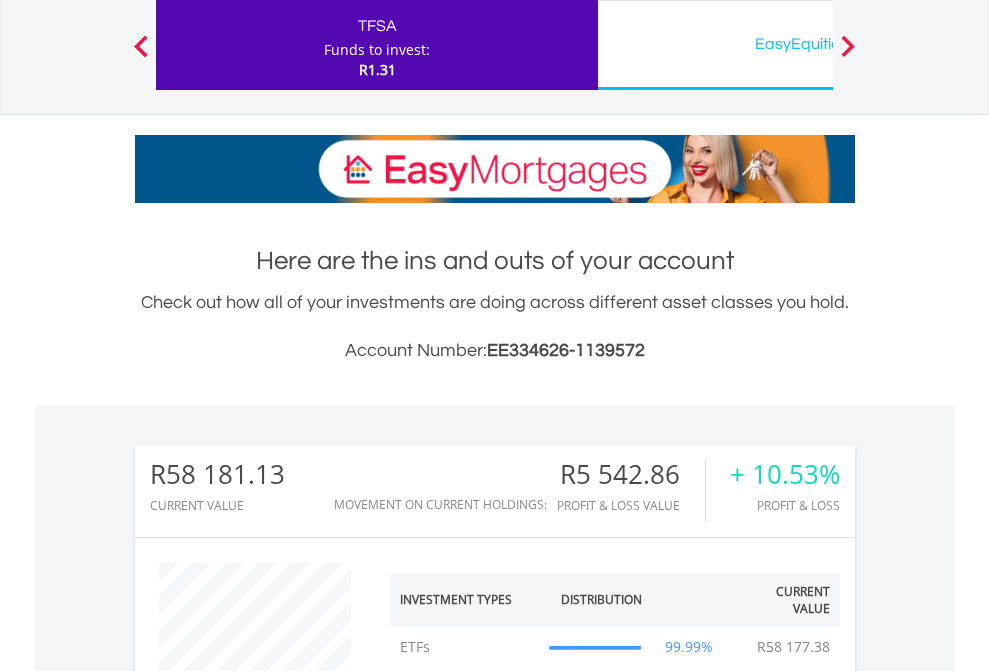 scroll, scrollTop: 999808, scrollLeft: 999687, axis: both 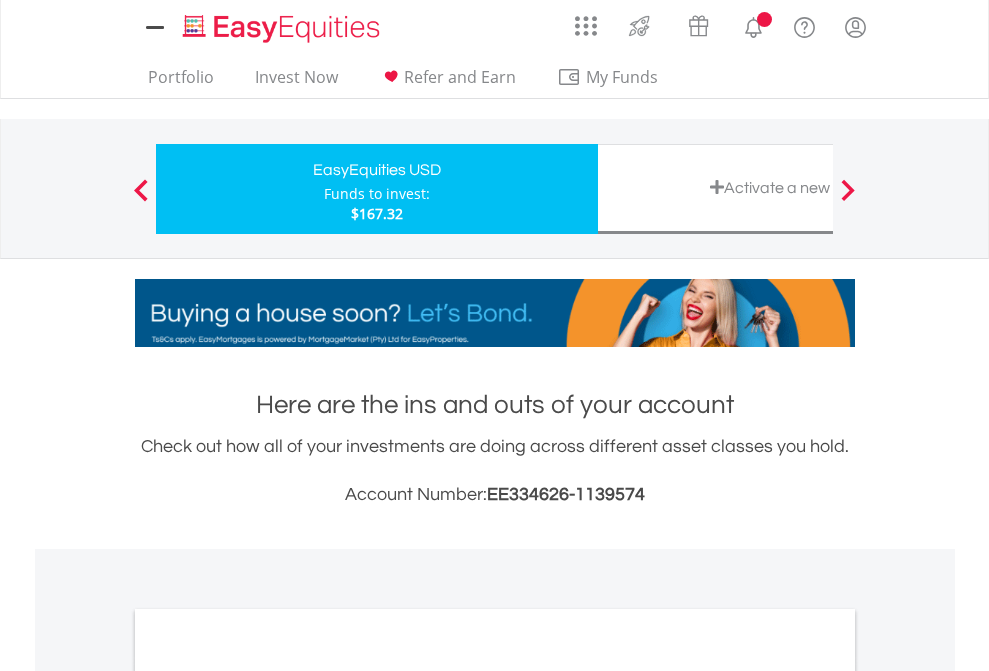 click on "All Holdings" at bounding box center (268, 1096) 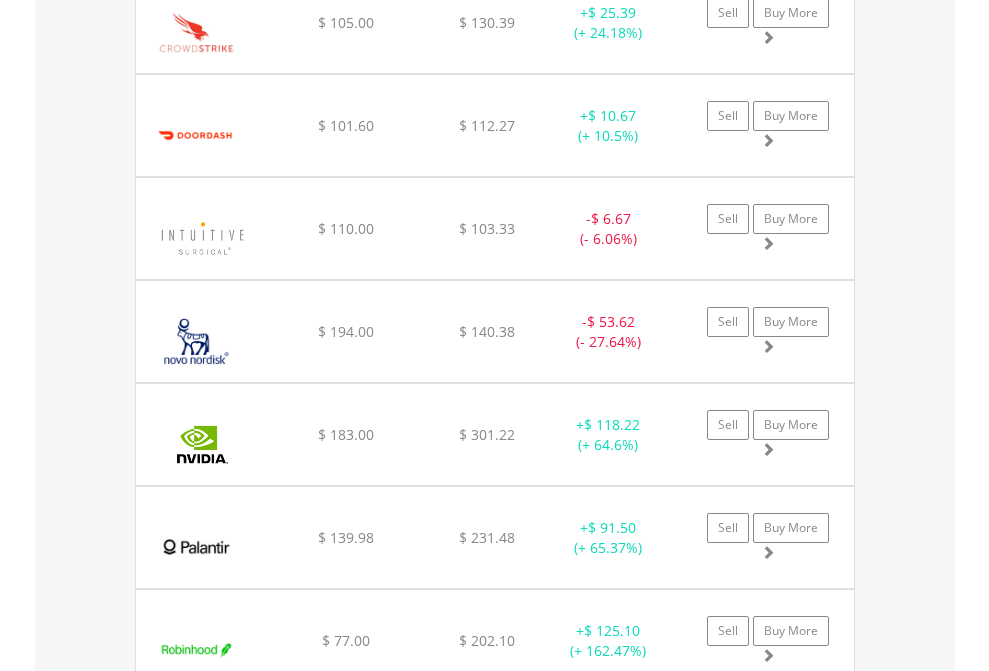 scroll, scrollTop: 2225, scrollLeft: 0, axis: vertical 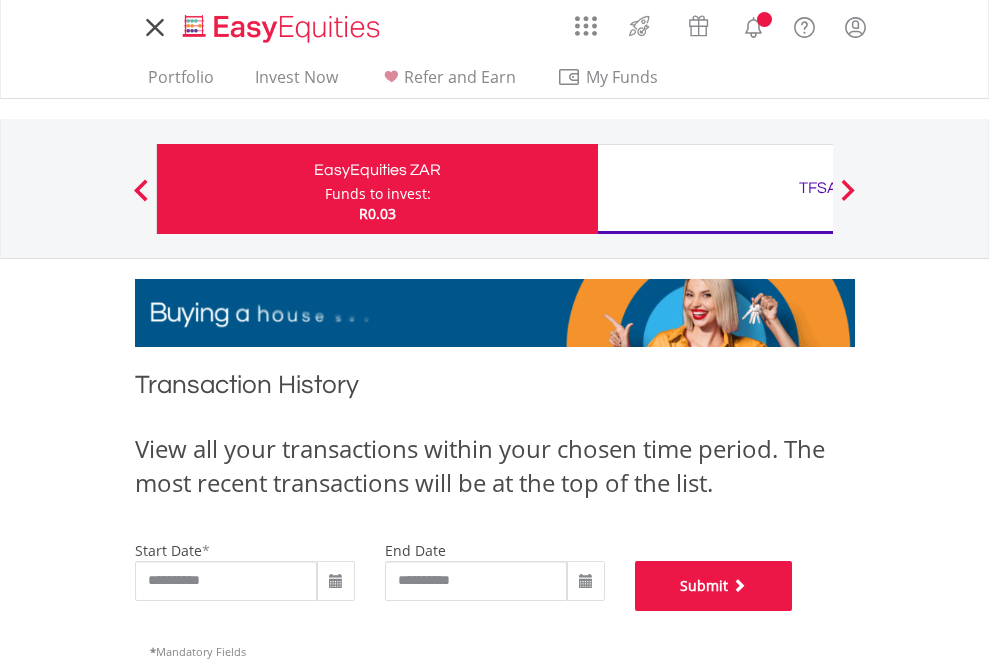 click on "Submit" at bounding box center [714, 586] 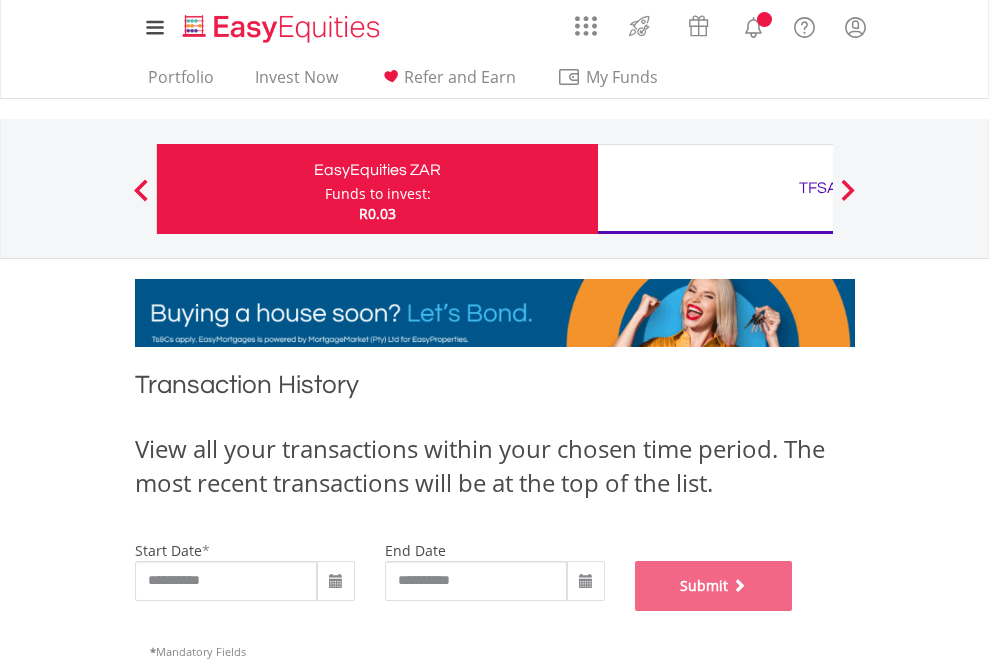 scroll, scrollTop: 811, scrollLeft: 0, axis: vertical 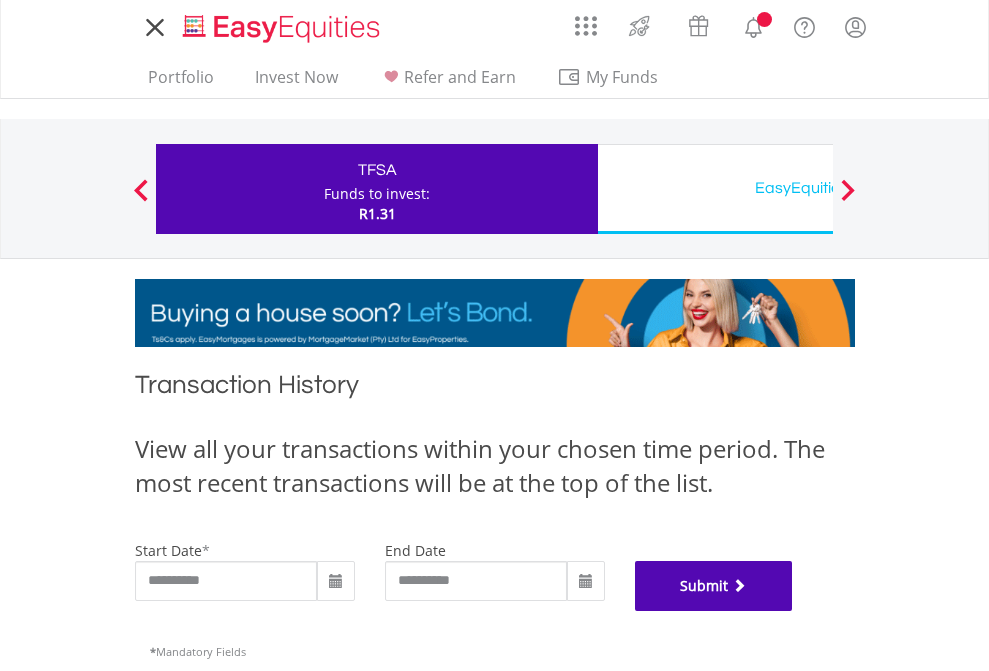 click on "Submit" at bounding box center [714, 586] 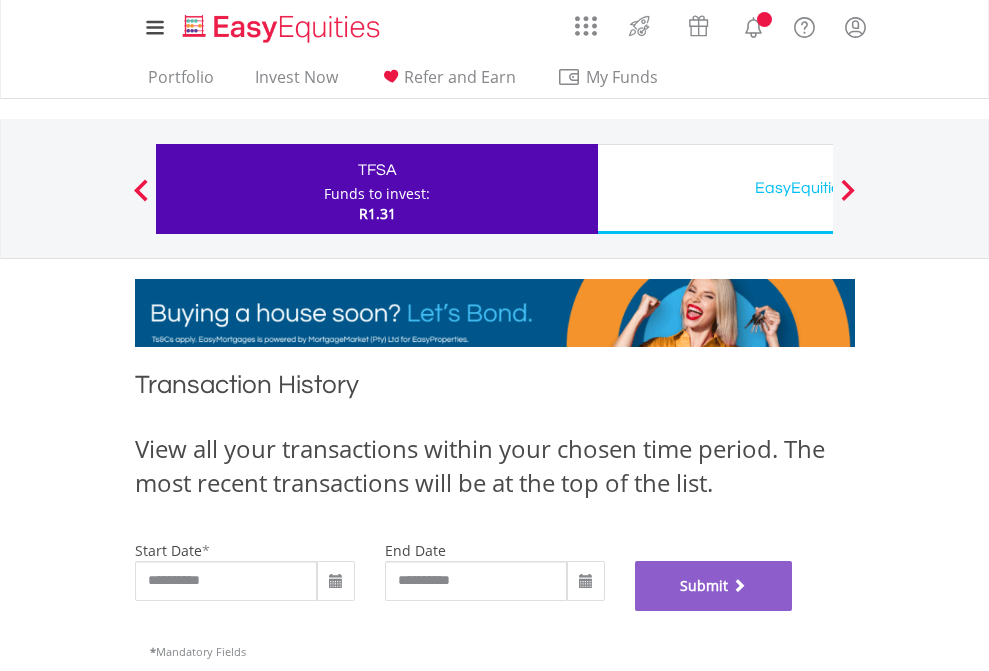 scroll, scrollTop: 811, scrollLeft: 0, axis: vertical 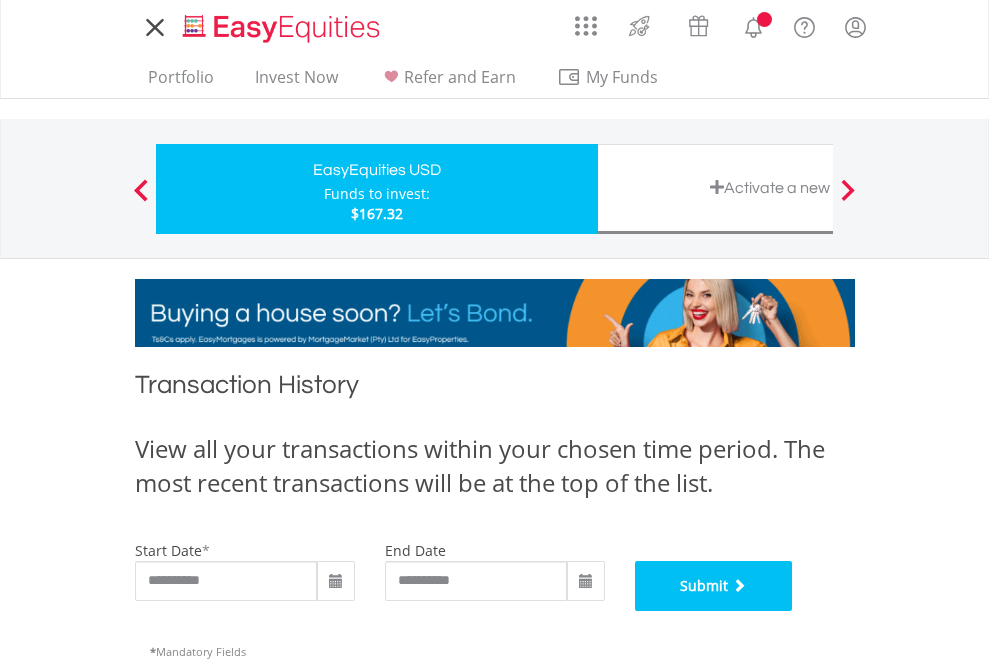 click on "Submit" at bounding box center [714, 586] 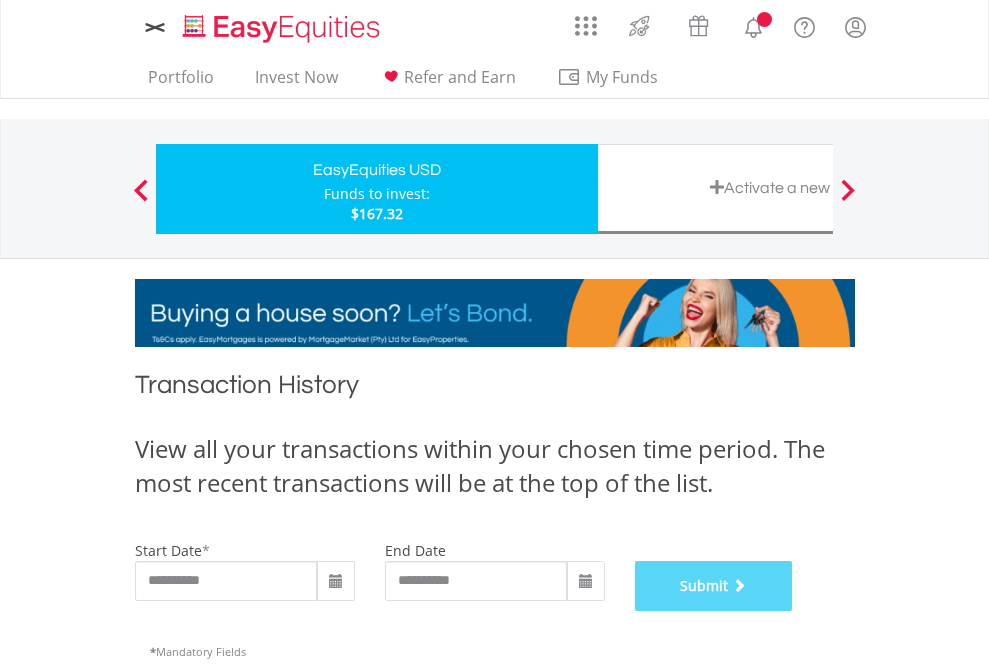 scroll, scrollTop: 811, scrollLeft: 0, axis: vertical 